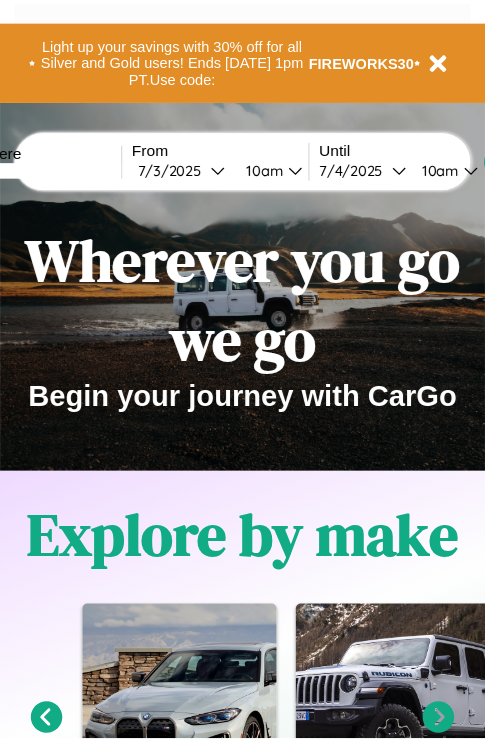 scroll, scrollTop: 0, scrollLeft: 0, axis: both 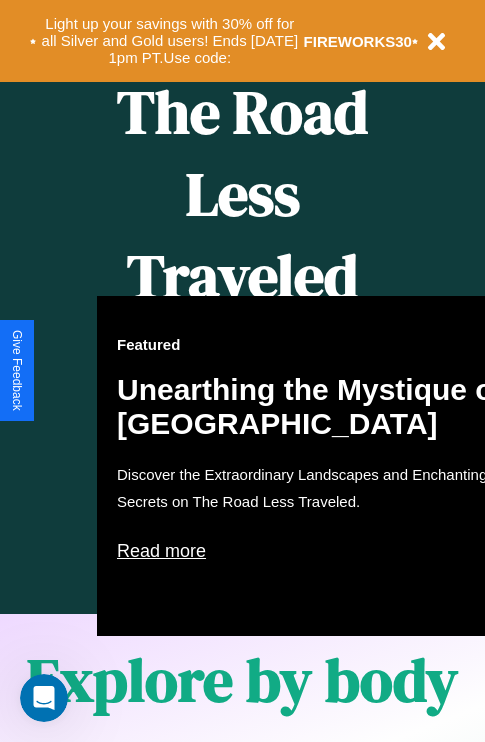 click on "Featured Unearthing the Mystique of [GEOGRAPHIC_DATA] Discover the Extraordinary Landscapes and Enchanting Secrets on The Road Less Traveled. Read more" at bounding box center (317, 466) 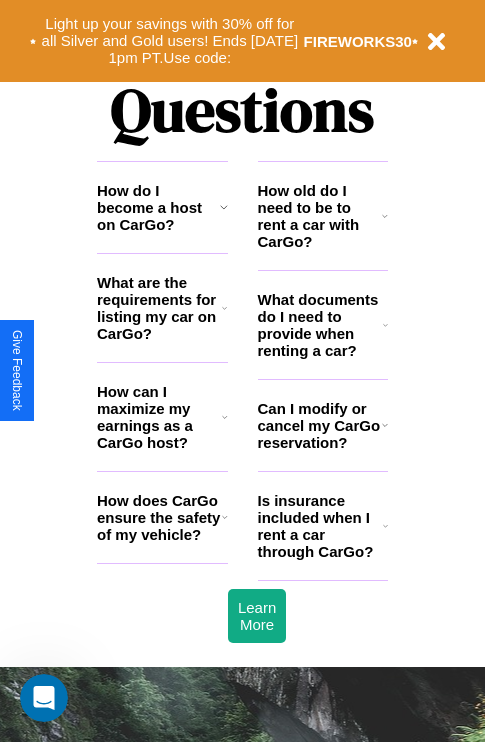 scroll, scrollTop: 2423, scrollLeft: 0, axis: vertical 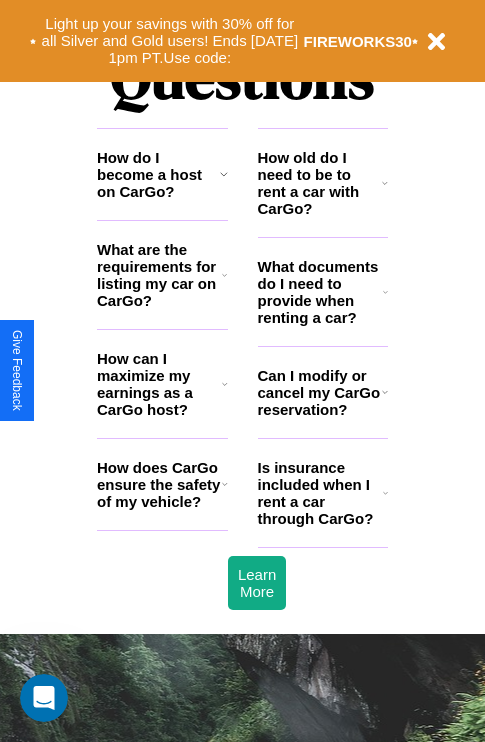 click 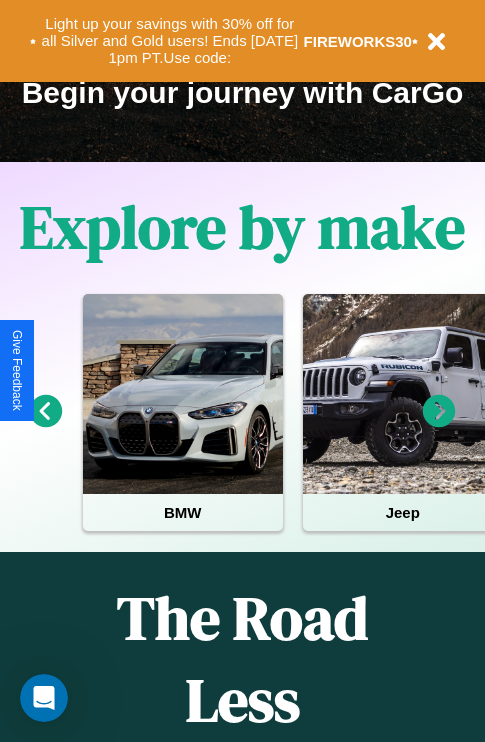 scroll, scrollTop: 308, scrollLeft: 0, axis: vertical 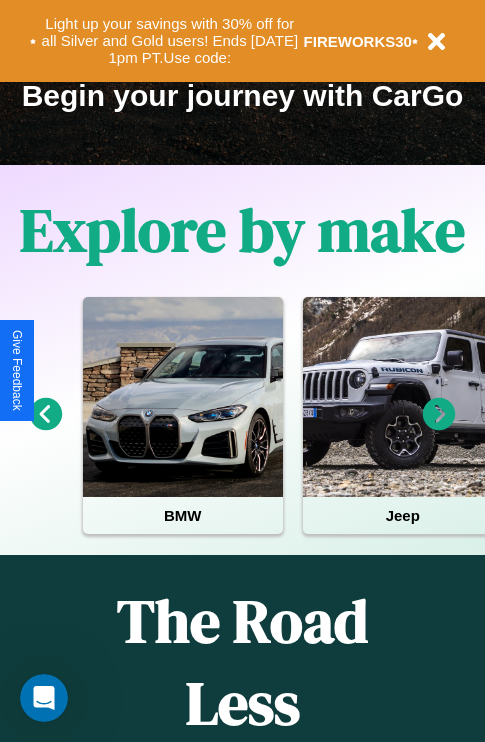 click 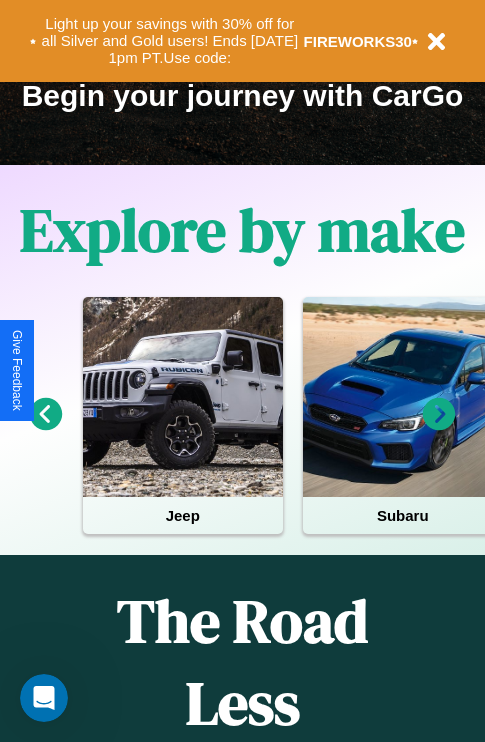 click 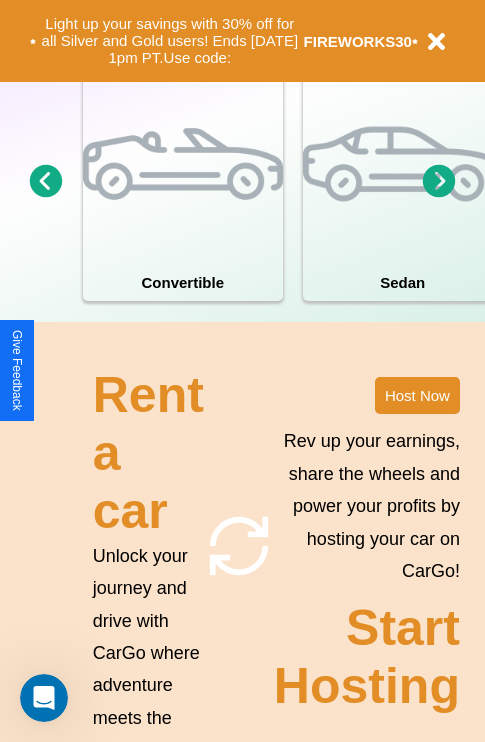 scroll, scrollTop: 1558, scrollLeft: 0, axis: vertical 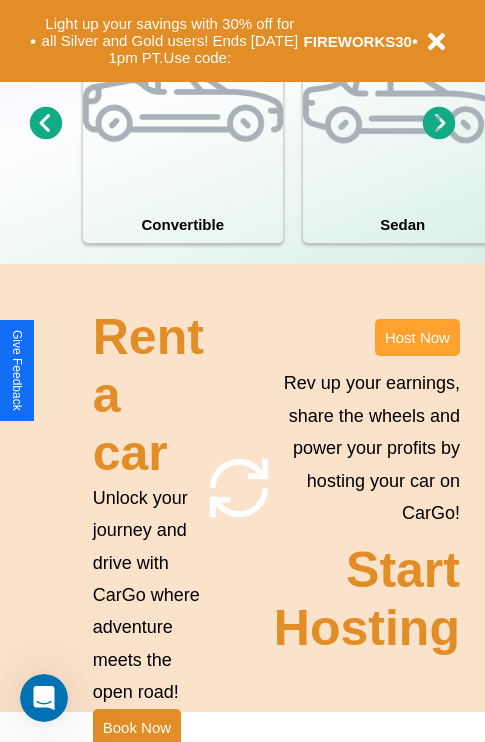 click on "Host Now" at bounding box center [417, 337] 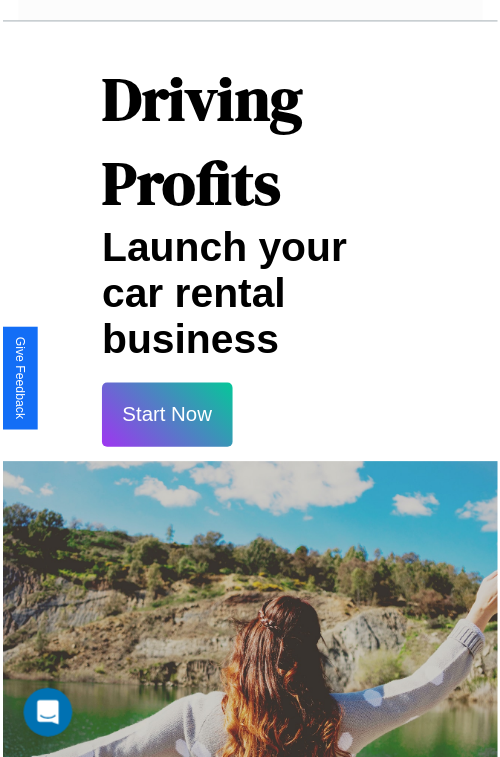 scroll, scrollTop: 35, scrollLeft: 0, axis: vertical 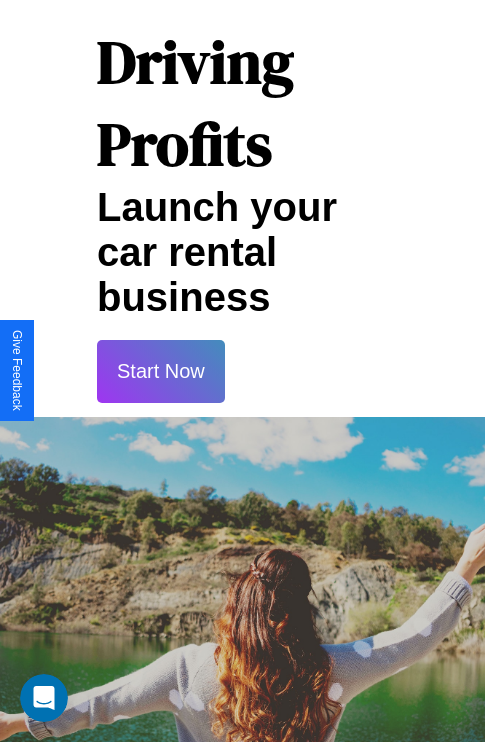 click on "Start Now" at bounding box center (161, 371) 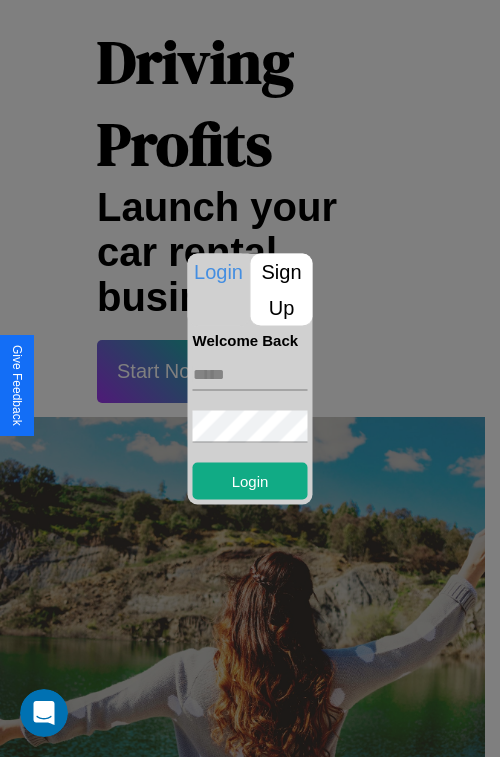 click on "Sign Up" at bounding box center [282, 289] 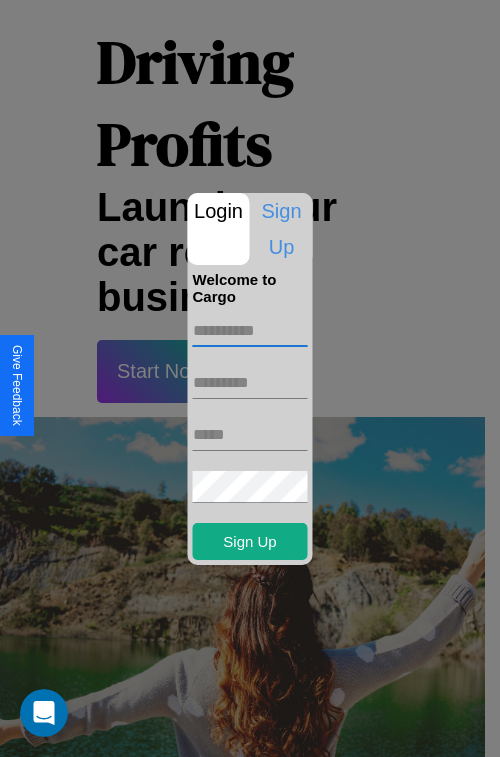 click at bounding box center [250, 331] 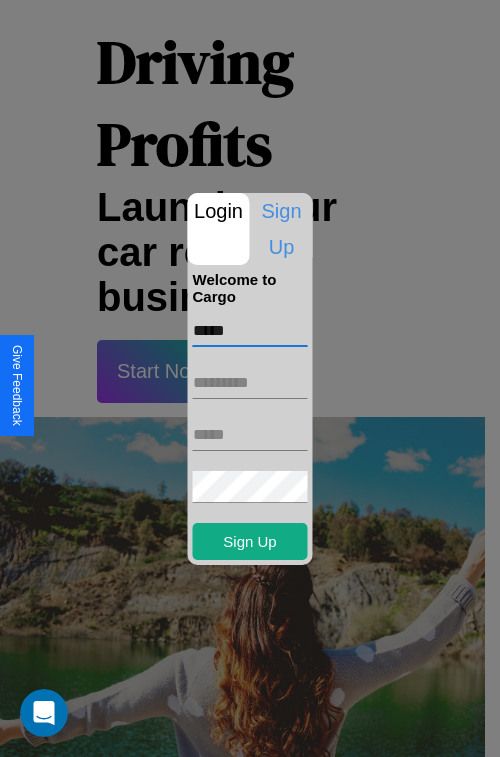 type on "*****" 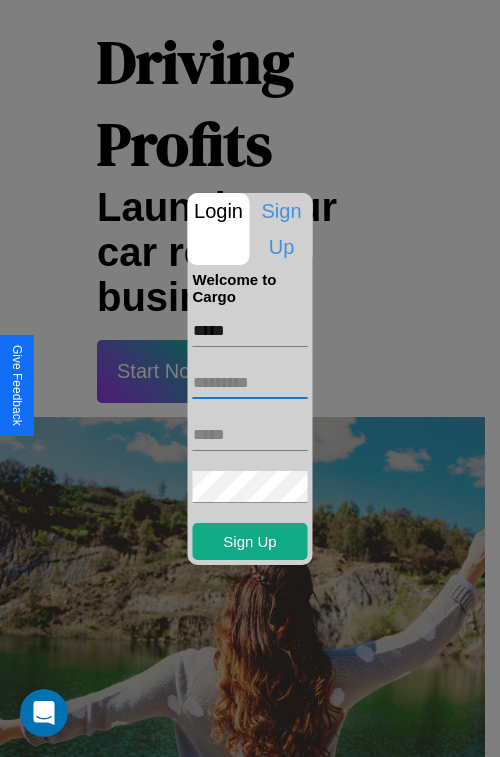click at bounding box center [250, 383] 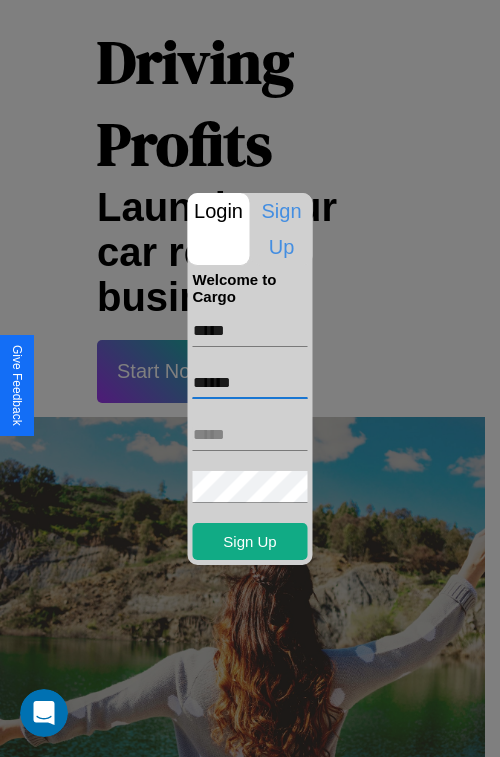 type on "******" 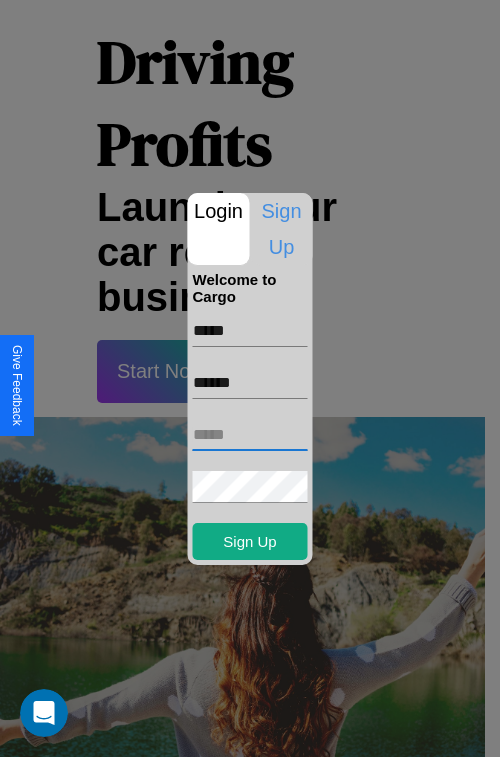 click at bounding box center [250, 435] 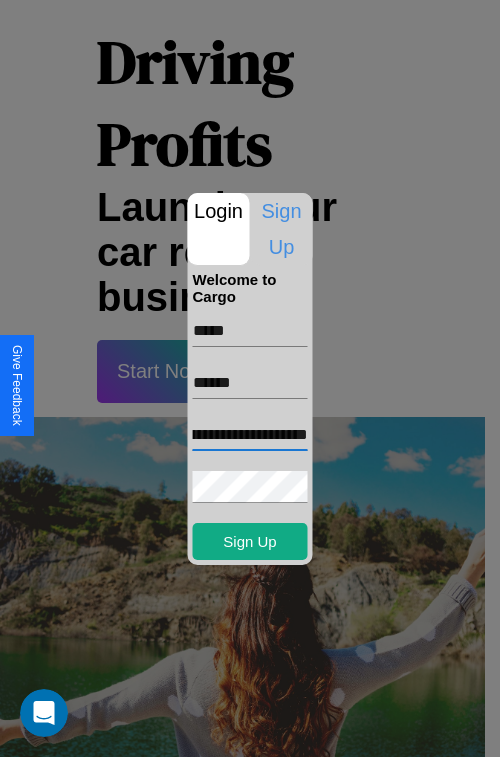 scroll, scrollTop: 0, scrollLeft: 95, axis: horizontal 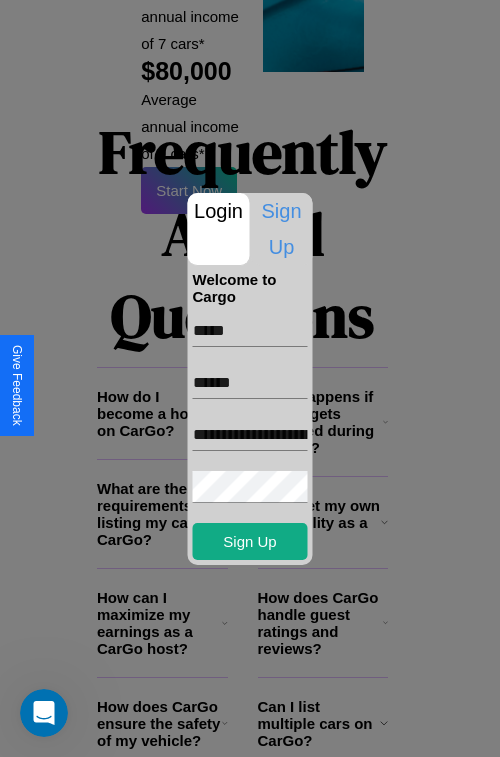 click at bounding box center (250, 378) 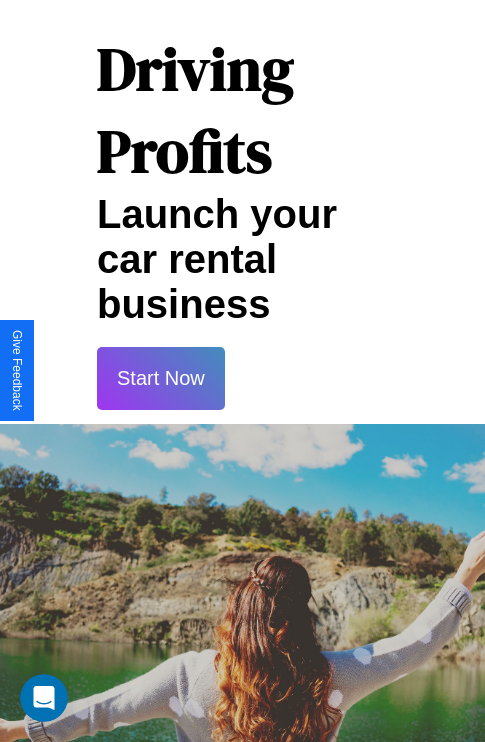 click on "Start Now" at bounding box center (161, 378) 